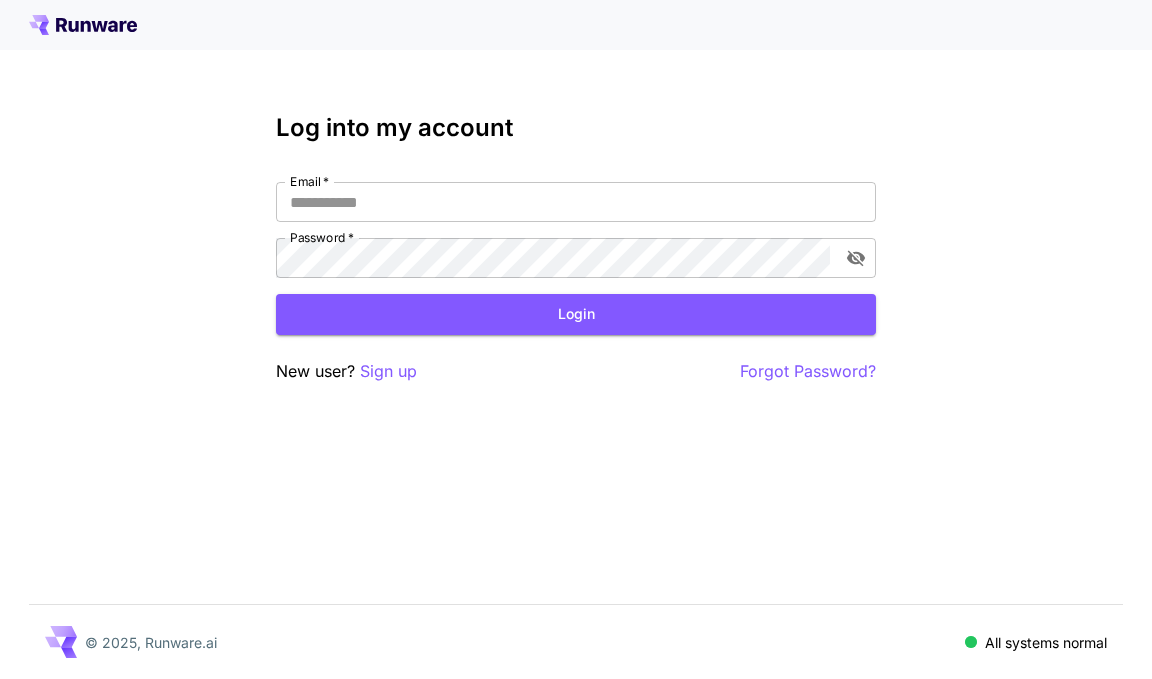 scroll, scrollTop: 0, scrollLeft: 0, axis: both 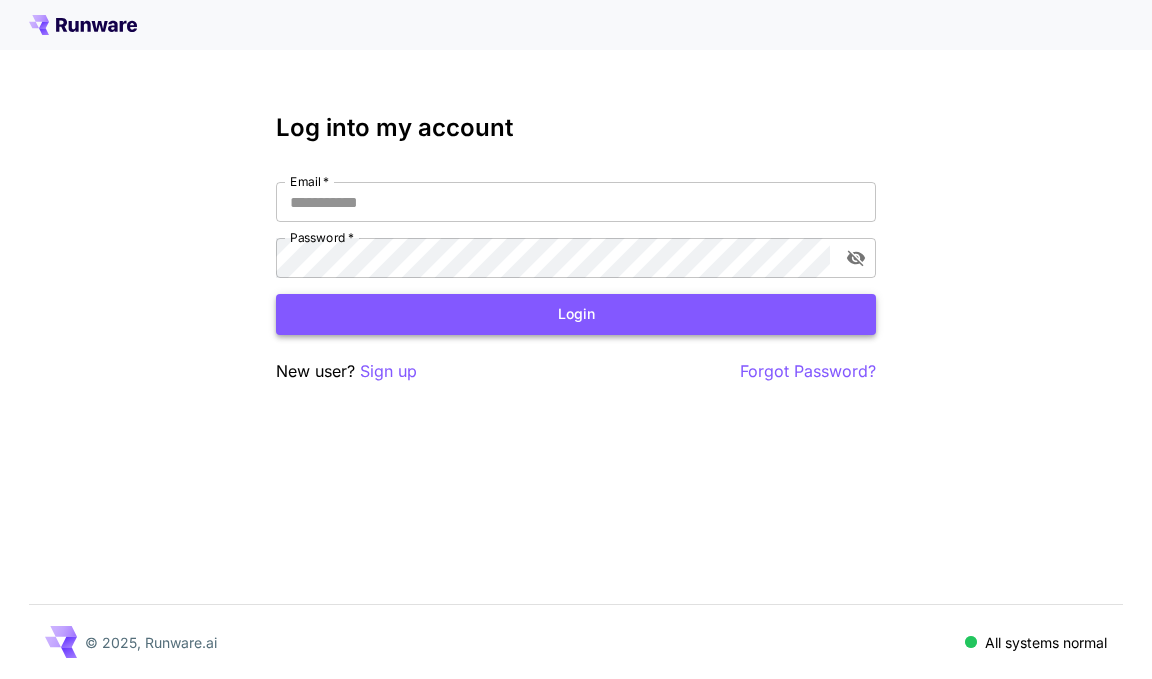 type on "**********" 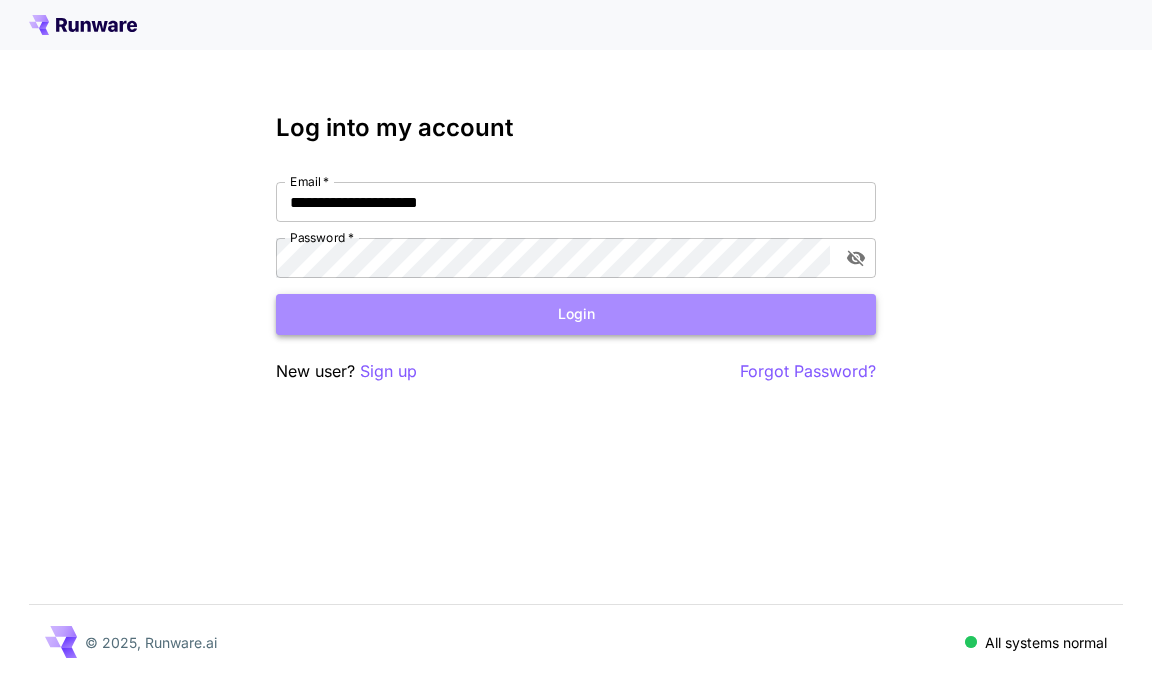 click on "Login" at bounding box center [576, 314] 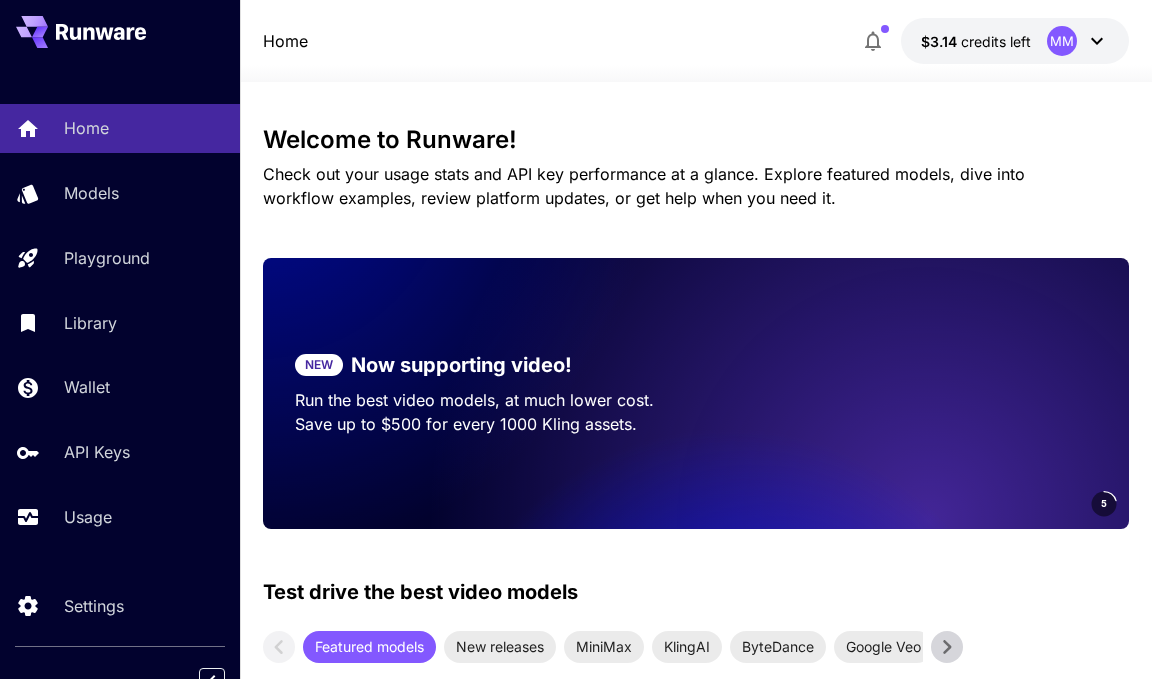 scroll, scrollTop: 1, scrollLeft: 0, axis: vertical 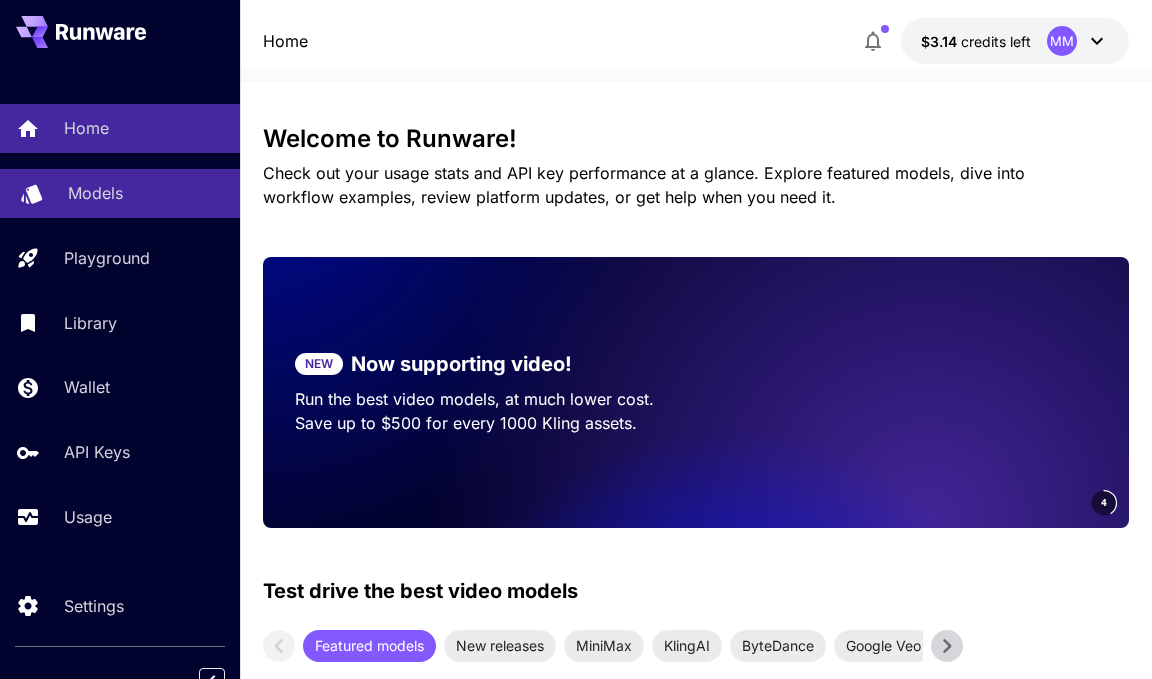 click on "Models" at bounding box center (95, 193) 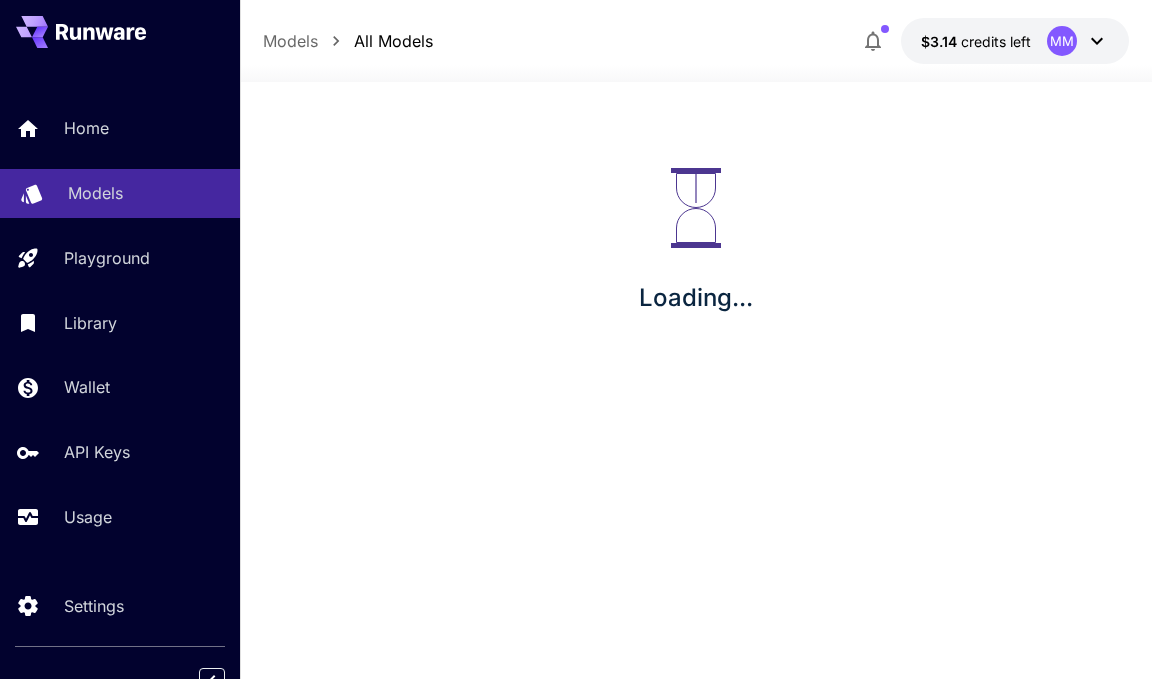 scroll, scrollTop: 0, scrollLeft: 0, axis: both 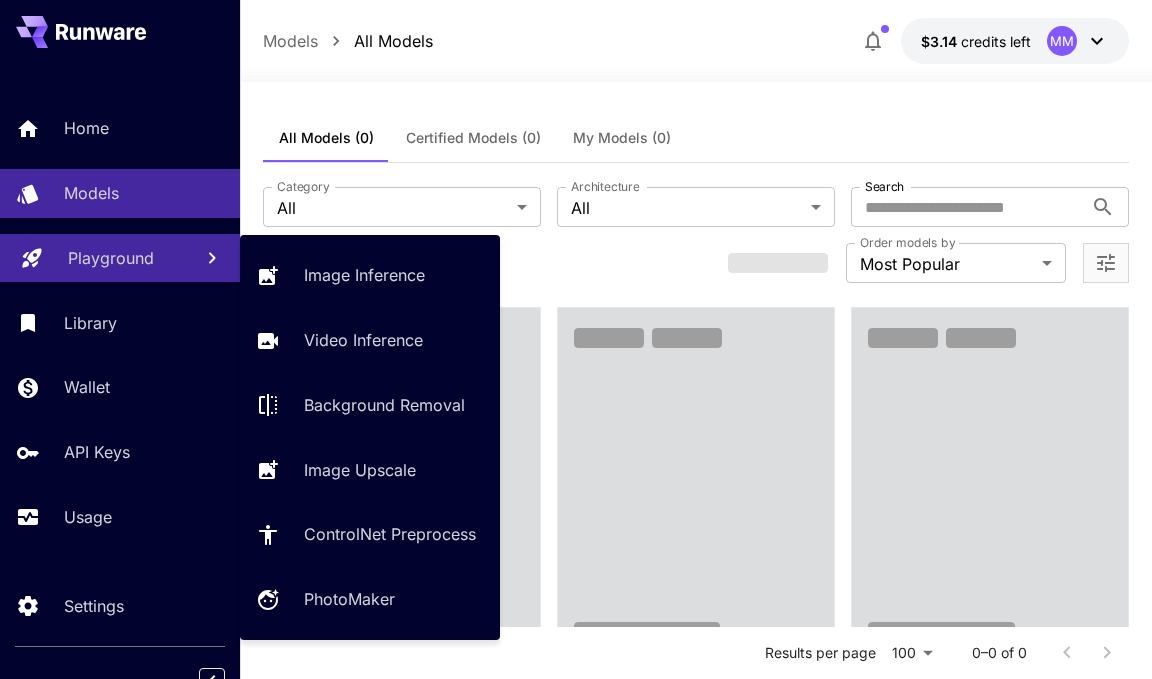 click on "Playground" at bounding box center (111, 258) 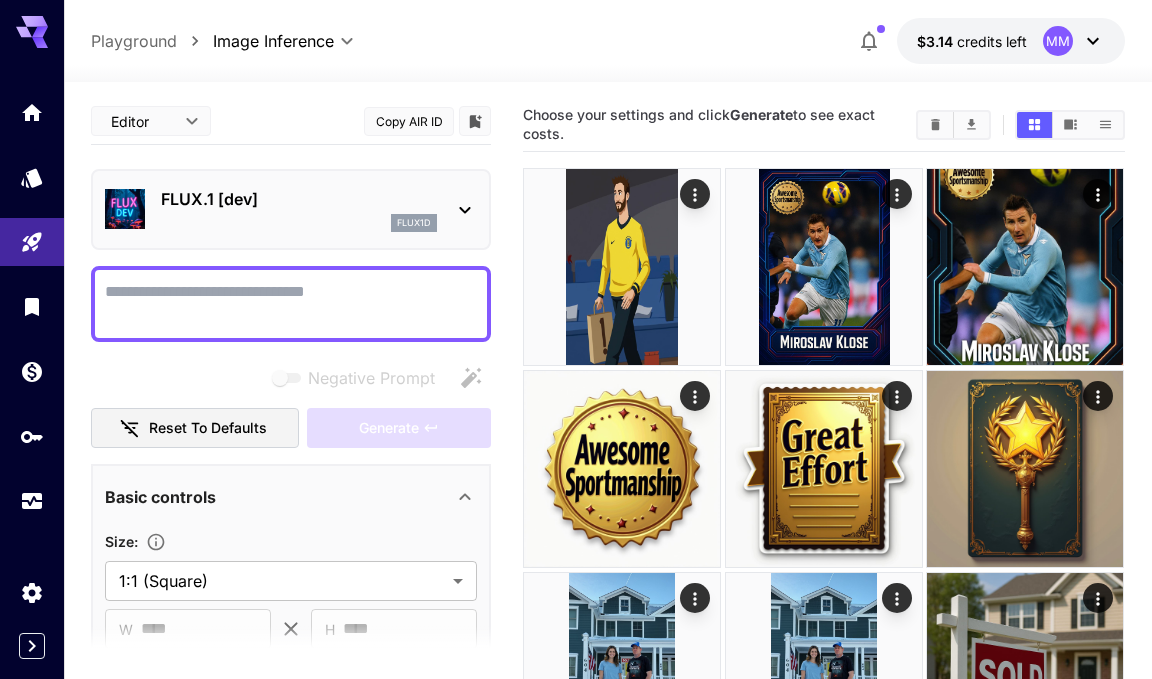 type on "**********" 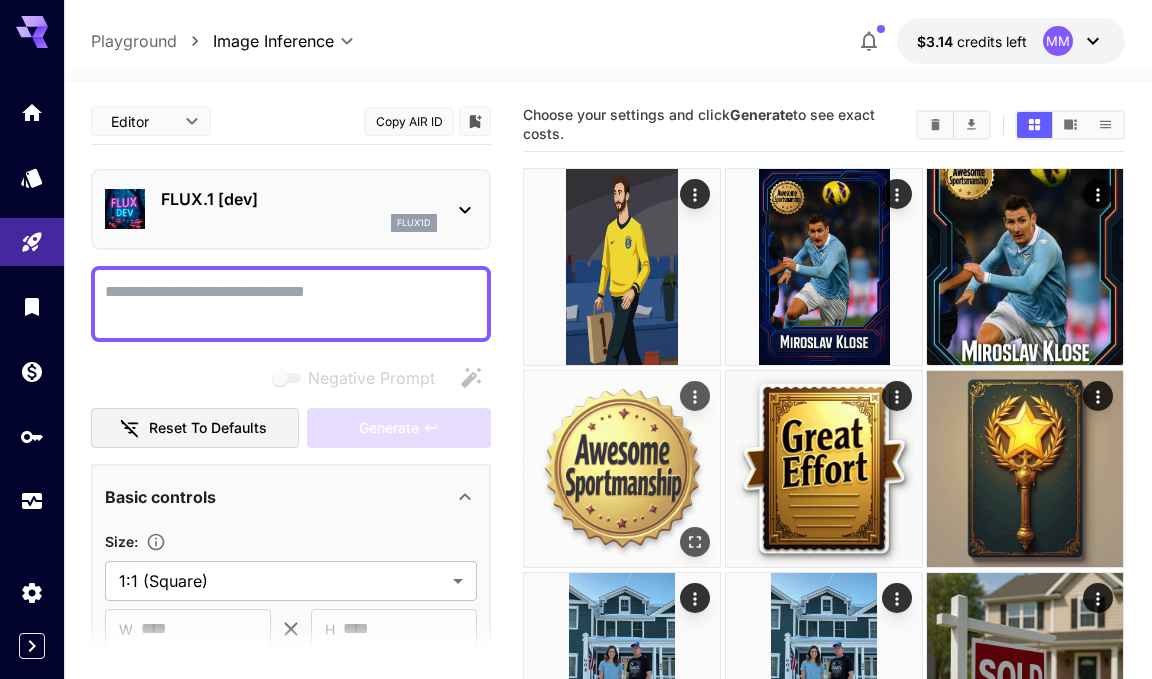 click at bounding box center [622, 469] 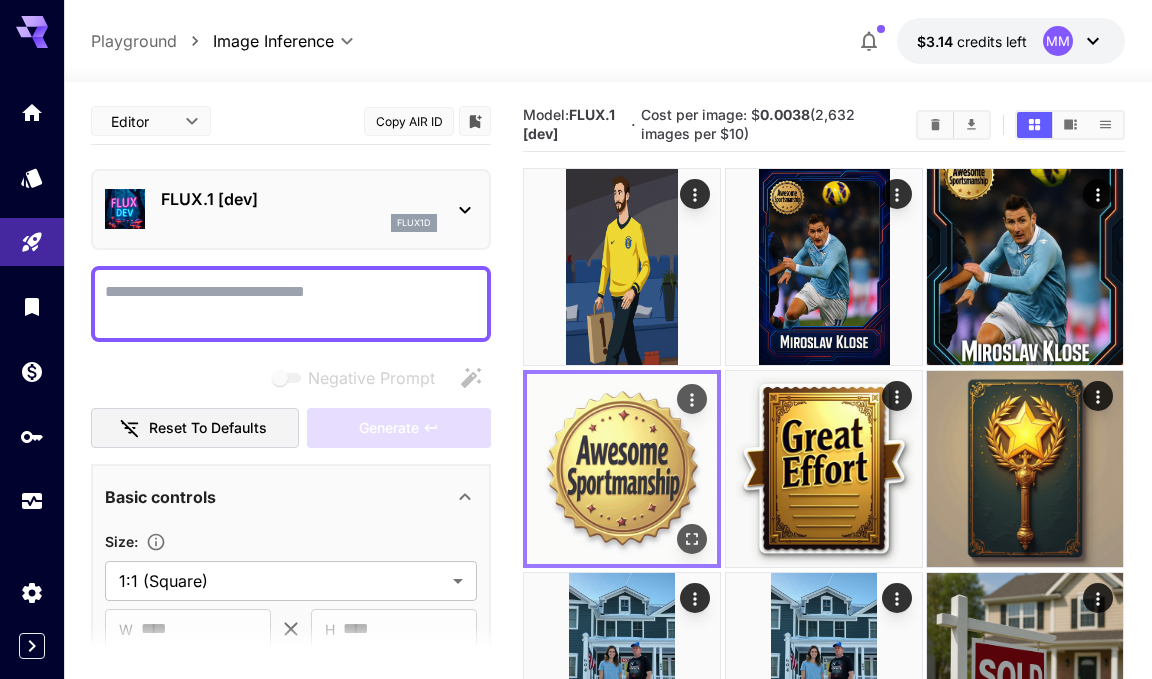 click at bounding box center (622, 469) 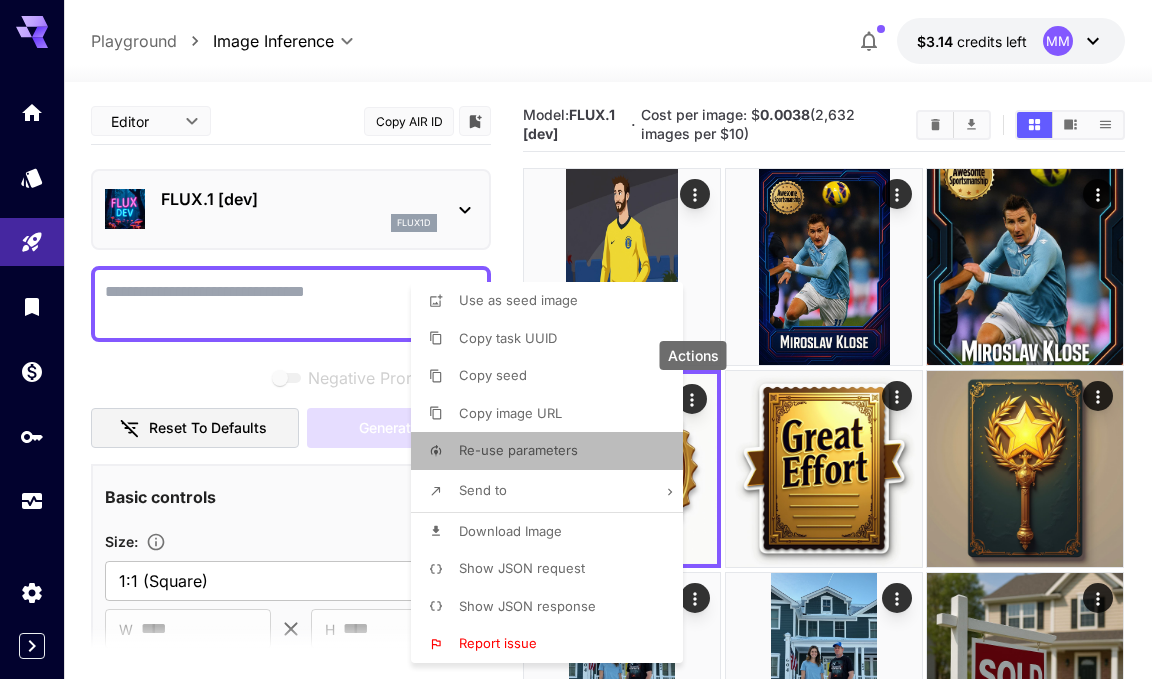 click on "Re-use parameters" at bounding box center [518, 450] 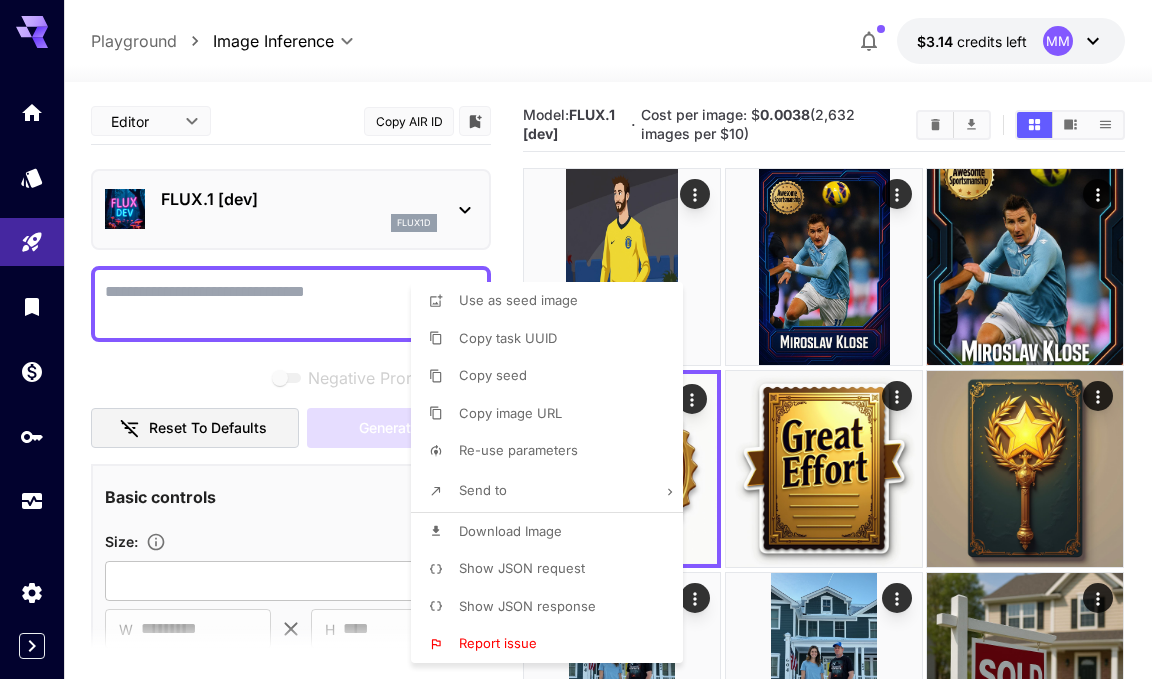 type 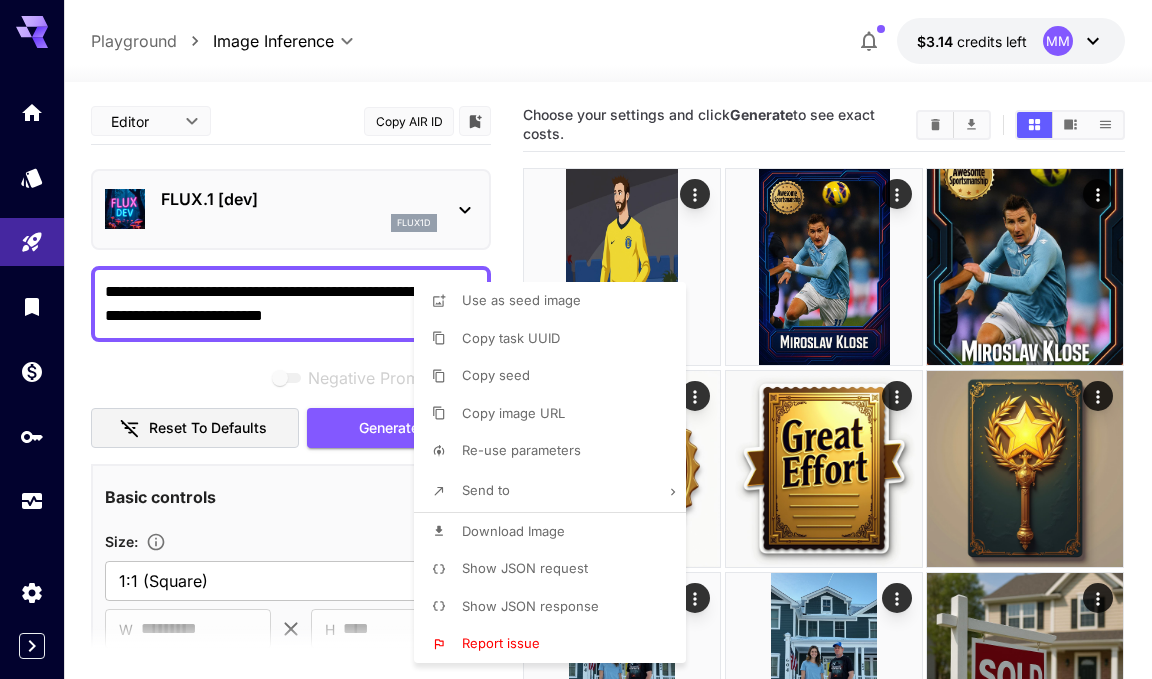 type on "**********" 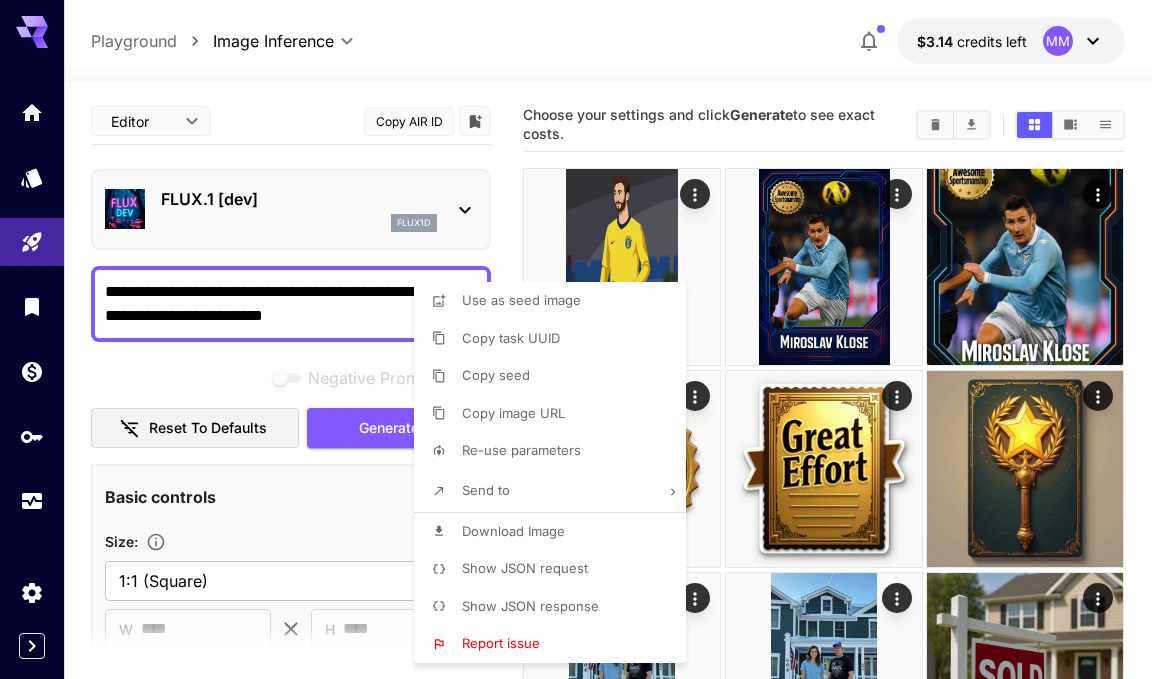 type on "**********" 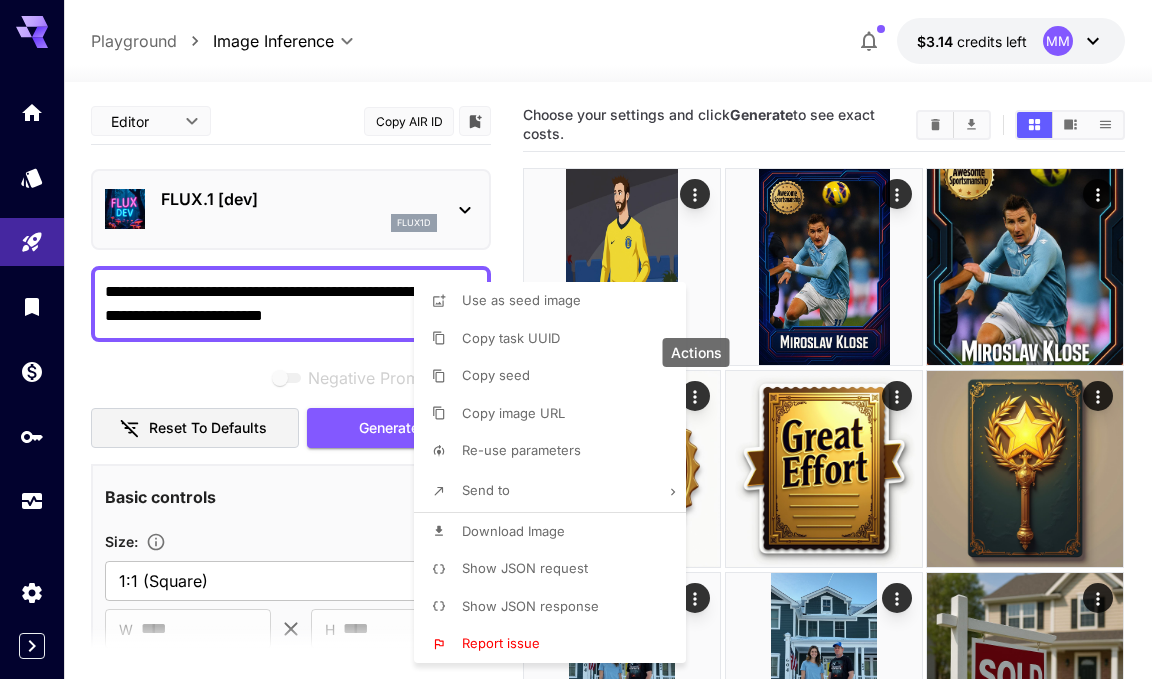 click at bounding box center (576, 339) 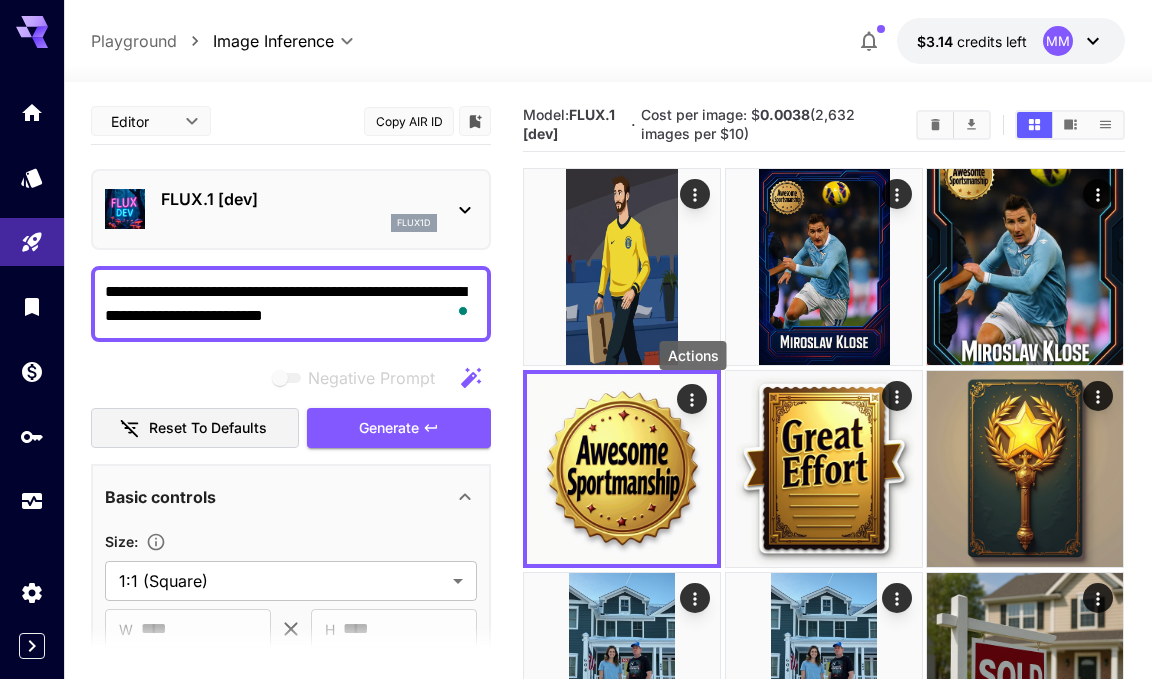 drag, startPoint x: 249, startPoint y: 313, endPoint x: 421, endPoint y: 305, distance: 172.18594 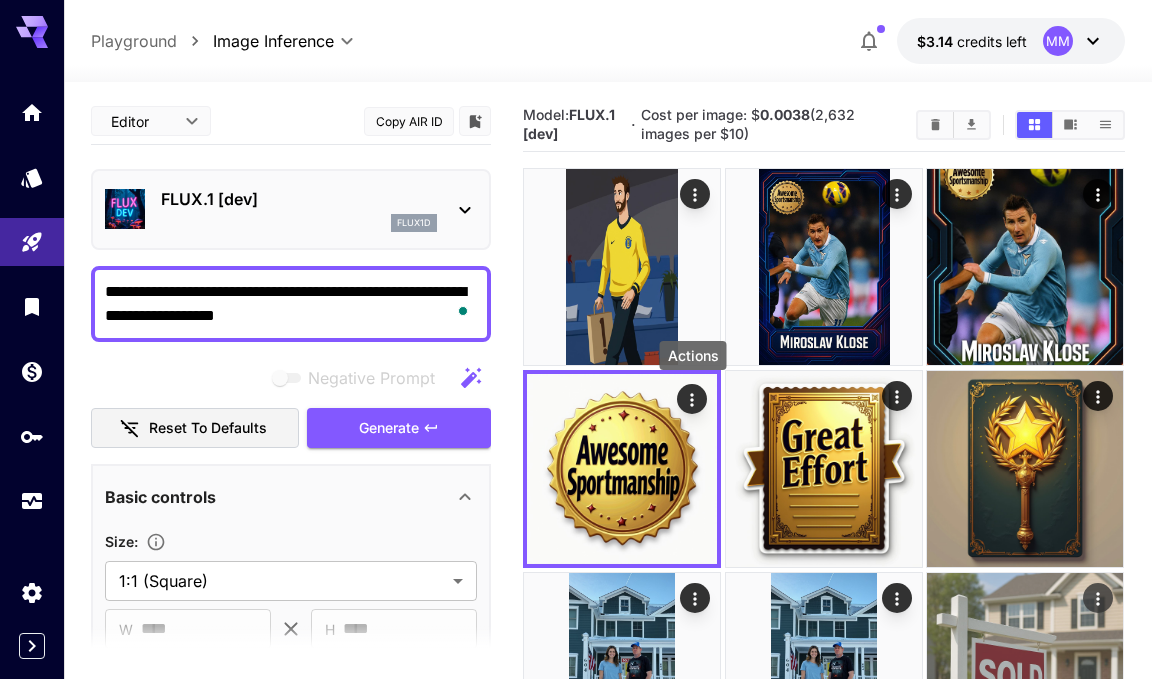 type on "**********" 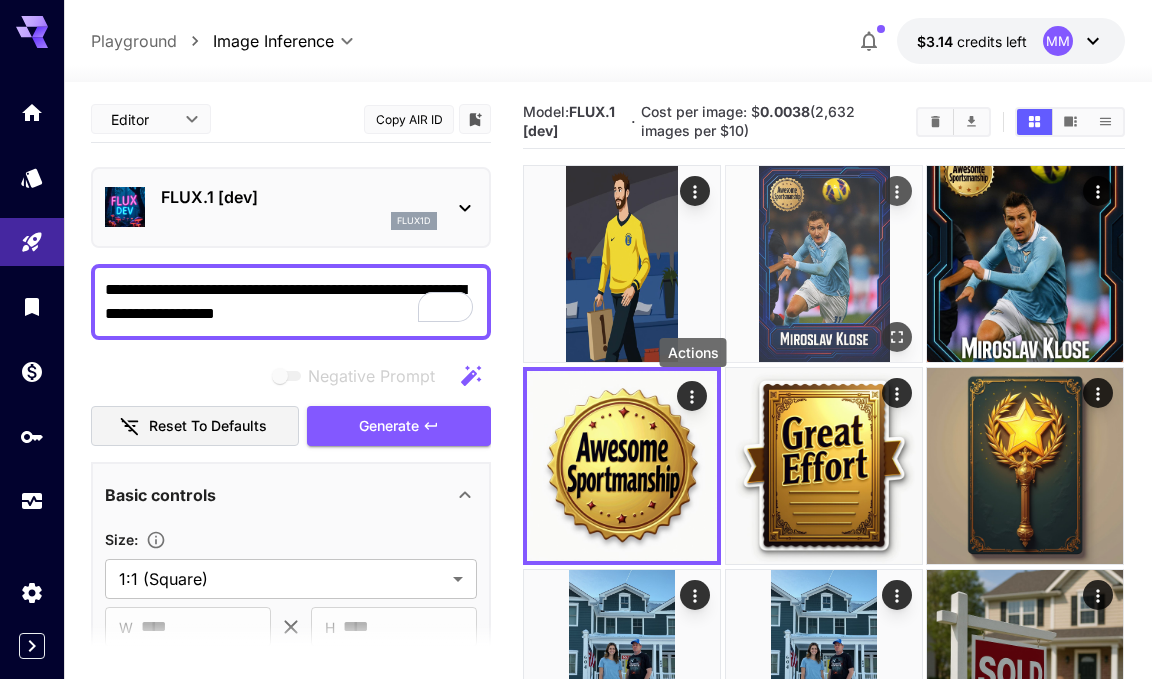 scroll, scrollTop: 0, scrollLeft: 0, axis: both 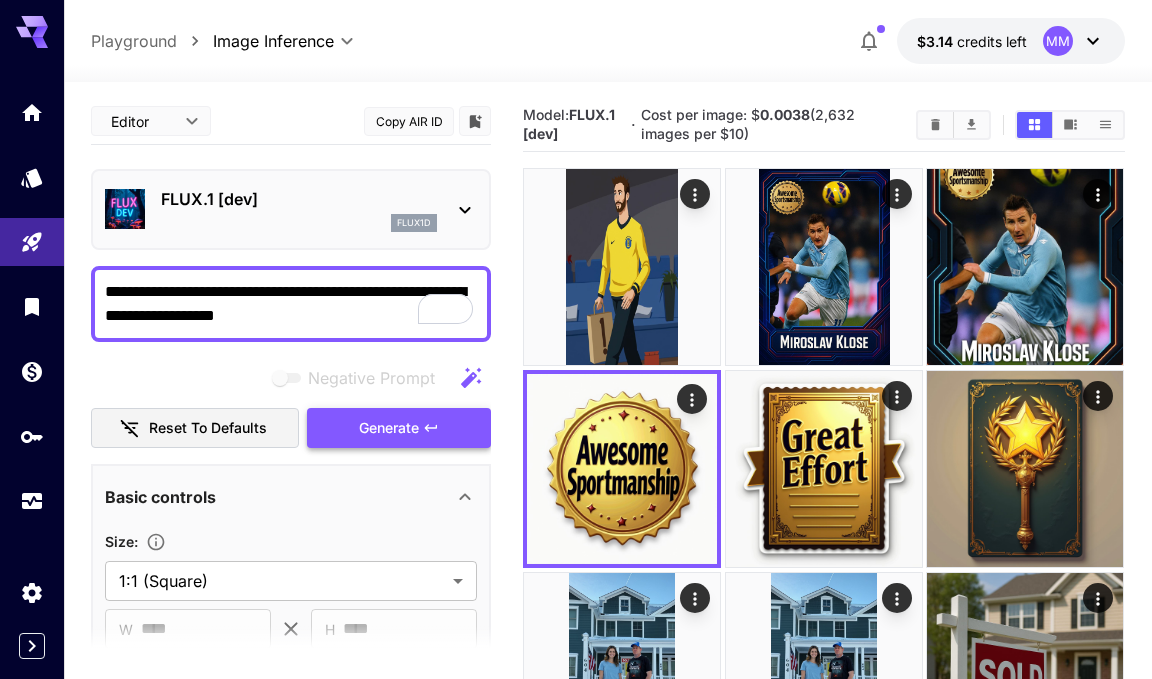 click on "Generate" at bounding box center (389, 428) 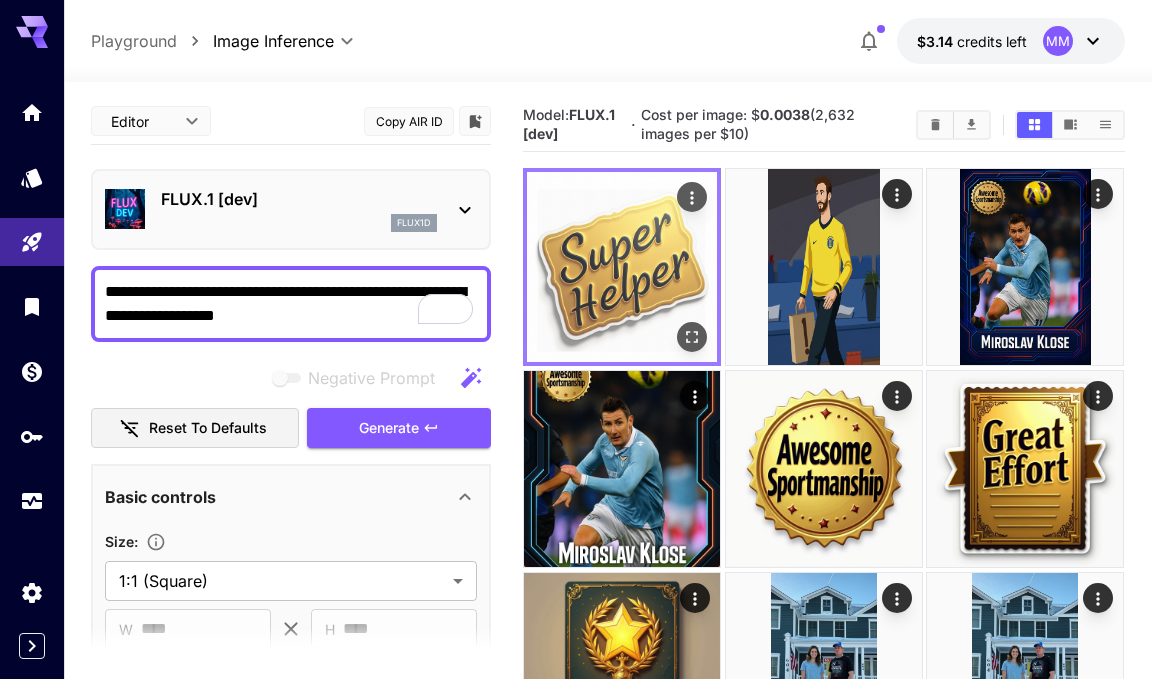 click at bounding box center [693, 197] 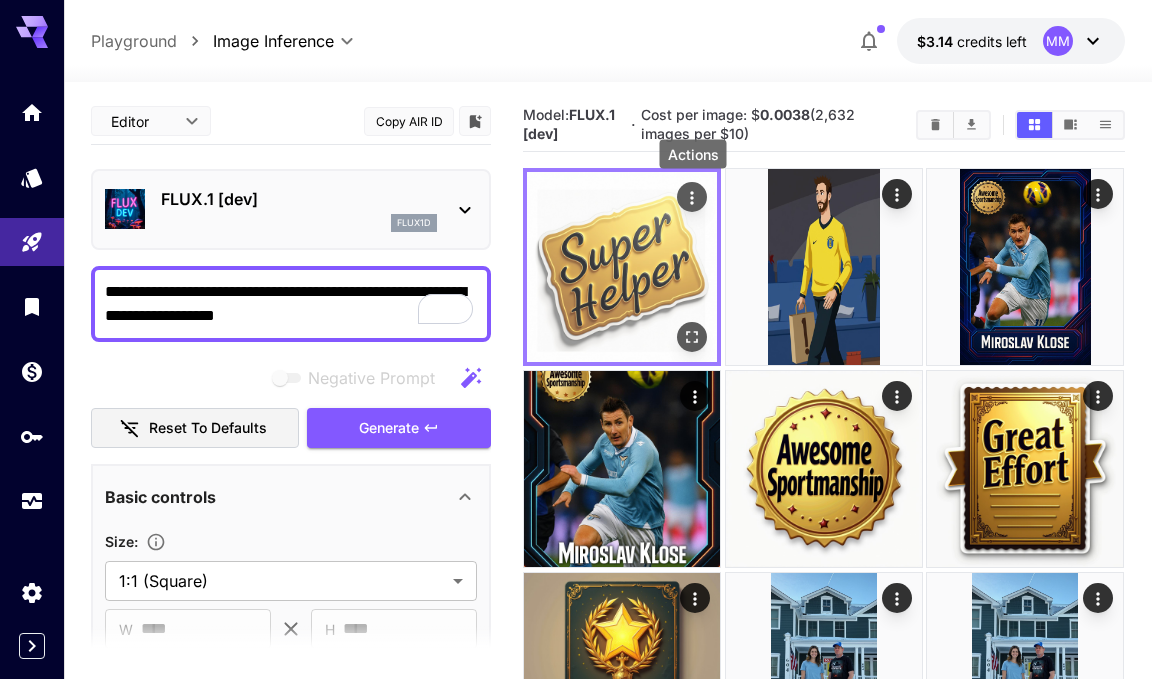click at bounding box center (622, 267) 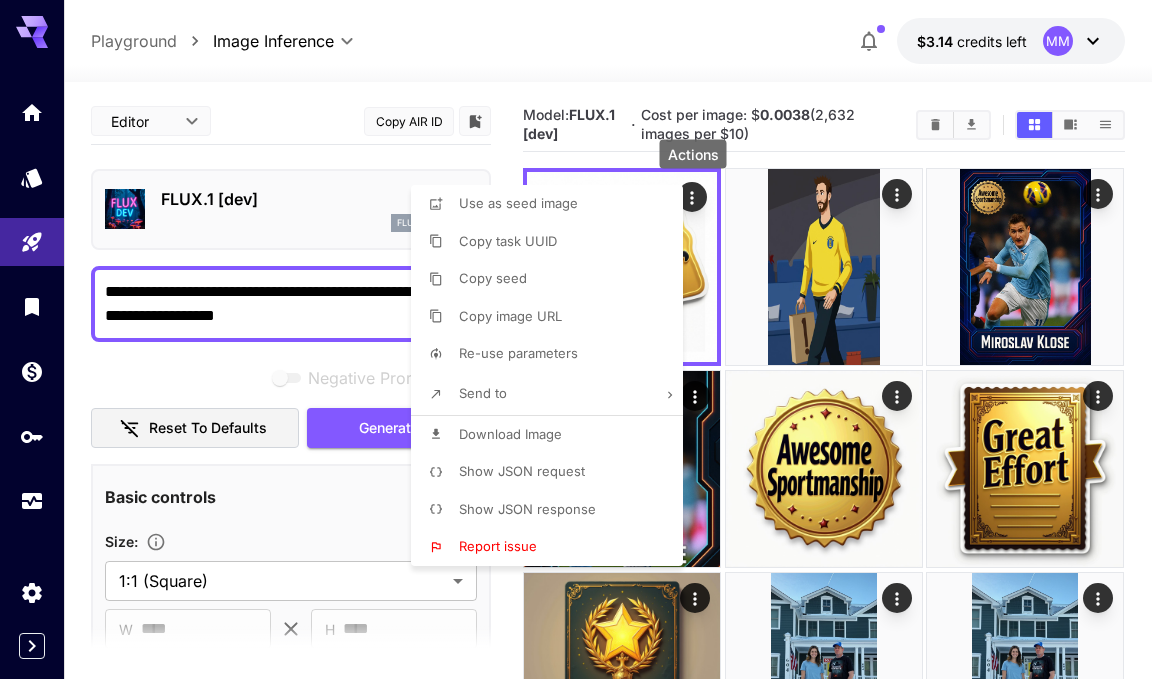 click on "Download Image" at bounding box center (510, 434) 